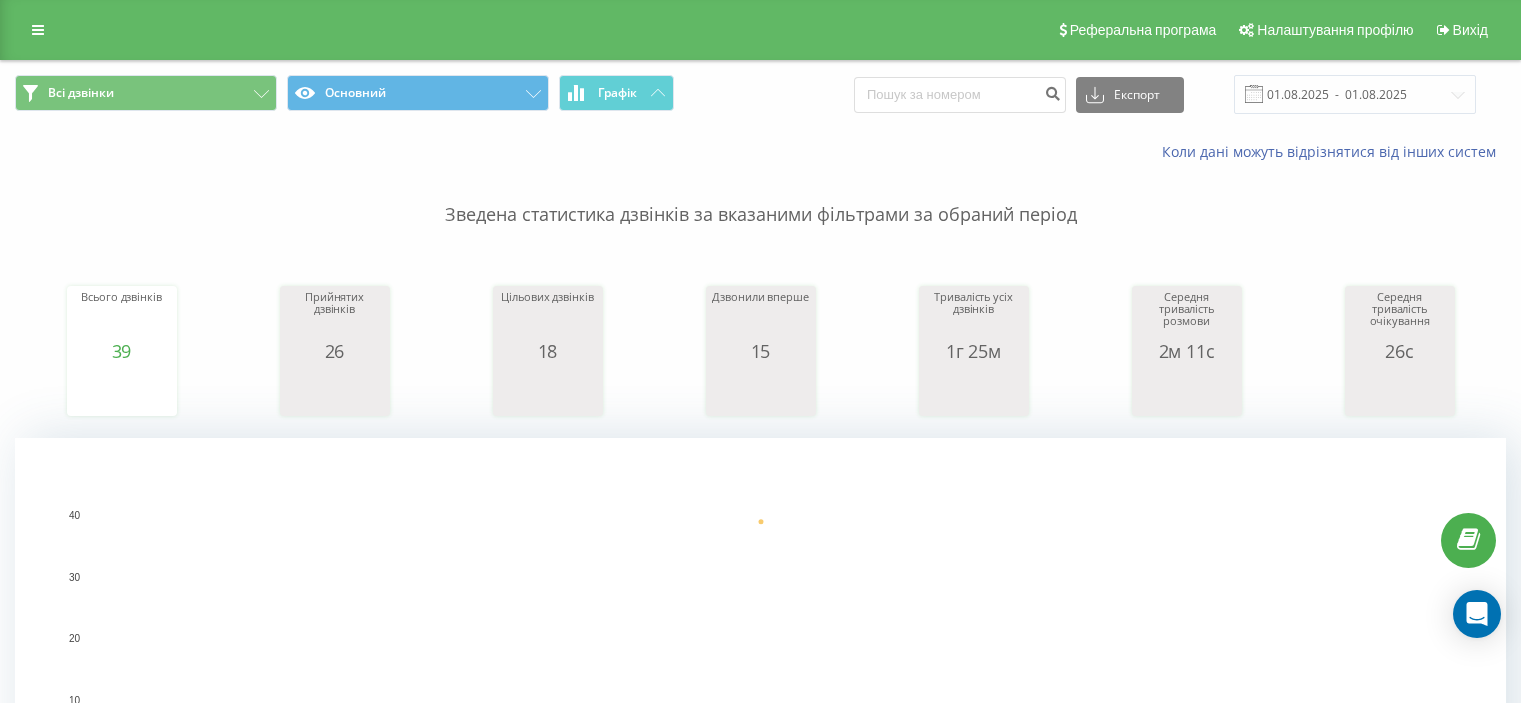 scroll, scrollTop: 0, scrollLeft: 0, axis: both 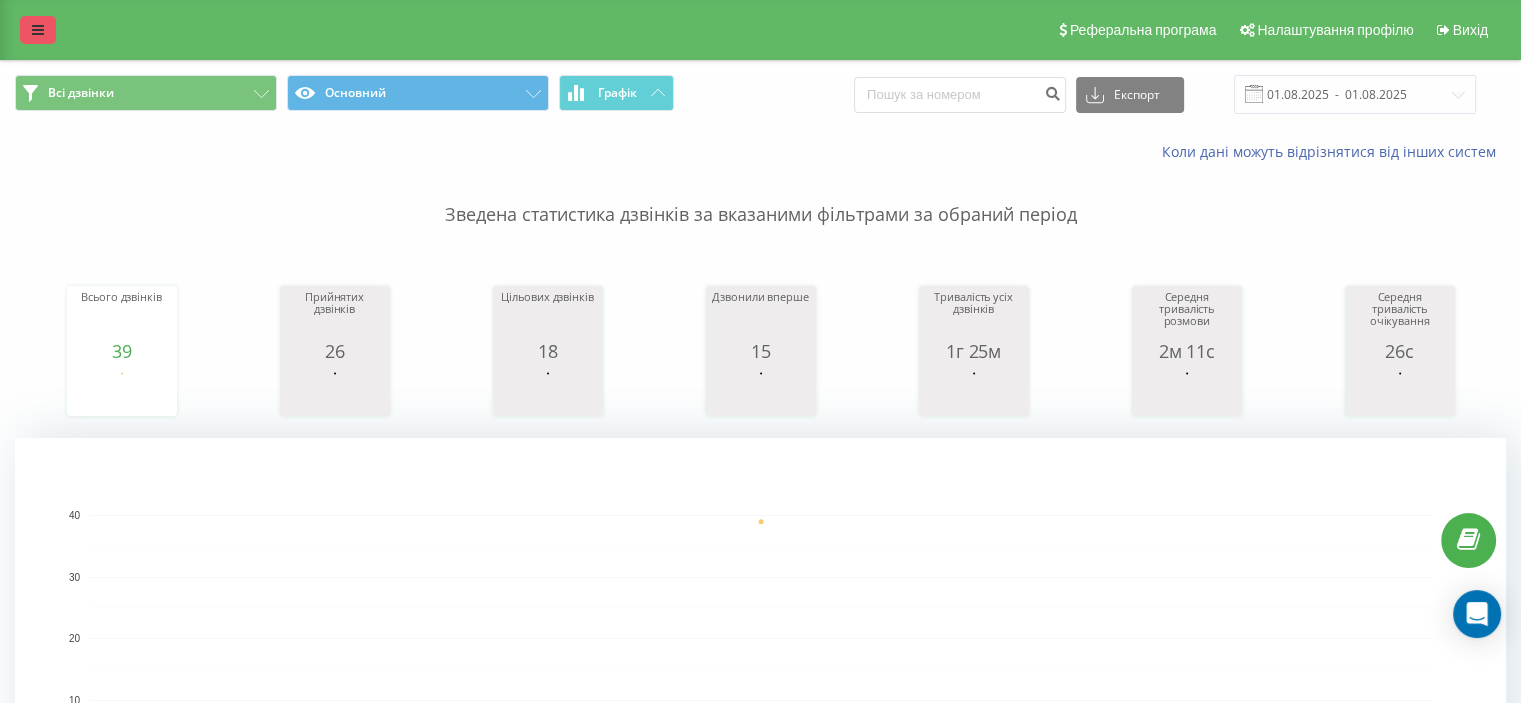 click at bounding box center (38, 30) 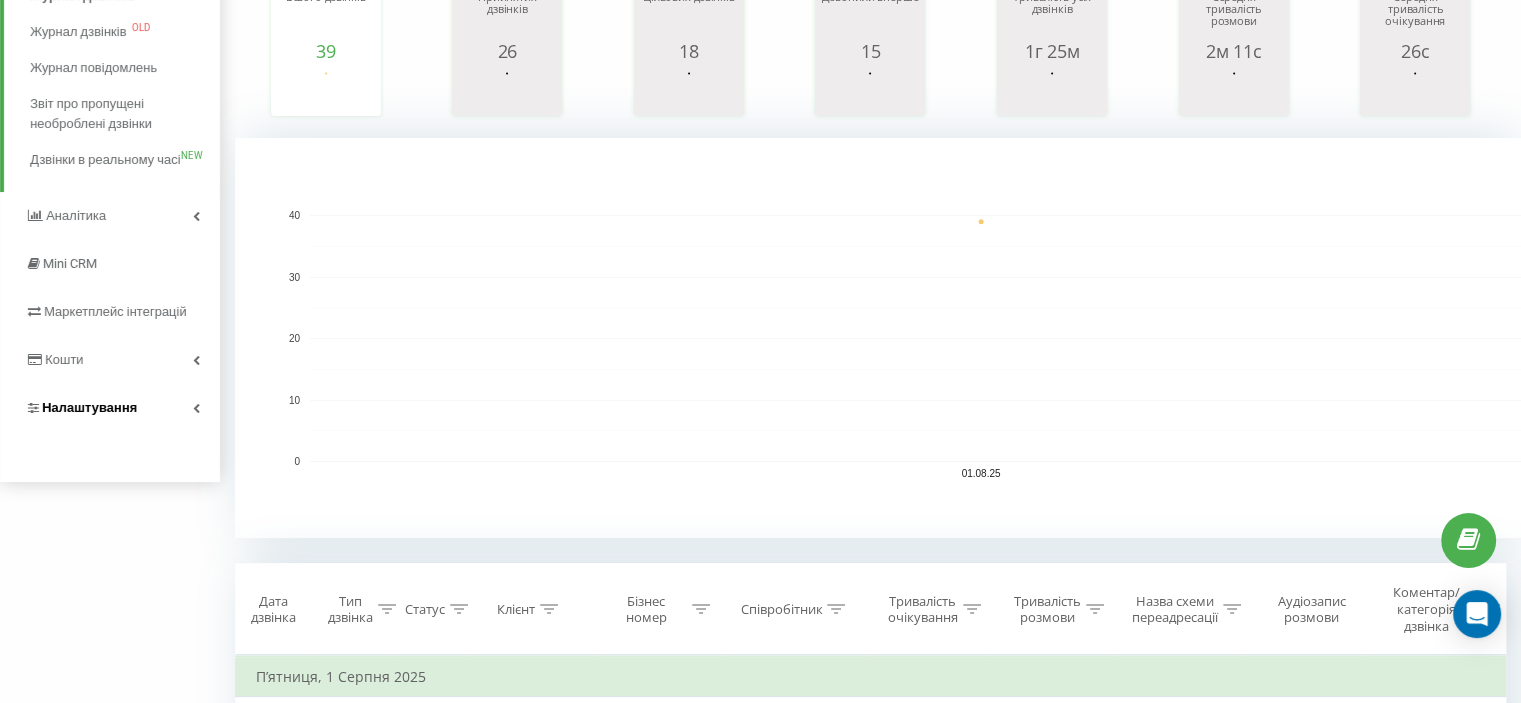 click on "Налаштування" at bounding box center (89, 407) 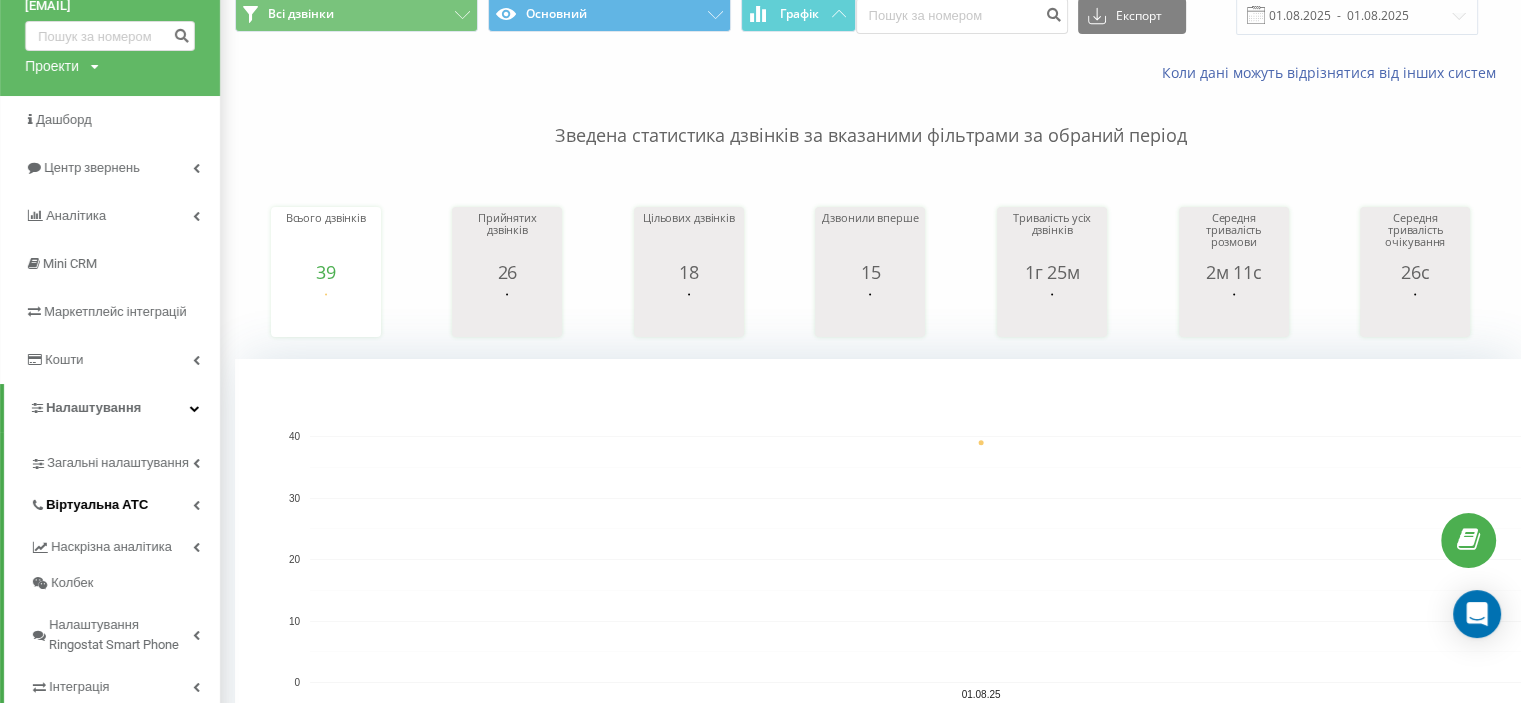 click on "Віртуальна АТС" at bounding box center [97, 505] 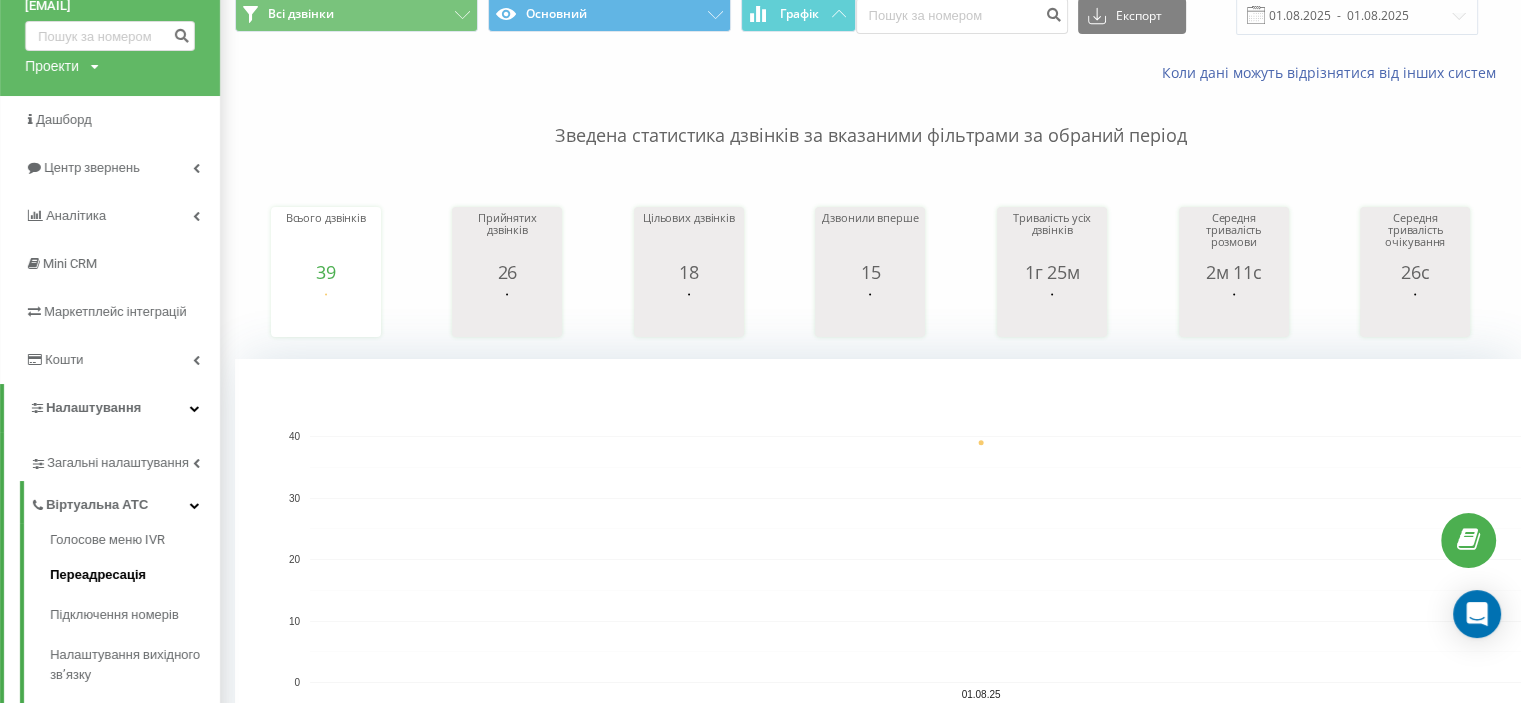 click on "Переадресація" at bounding box center [135, 575] 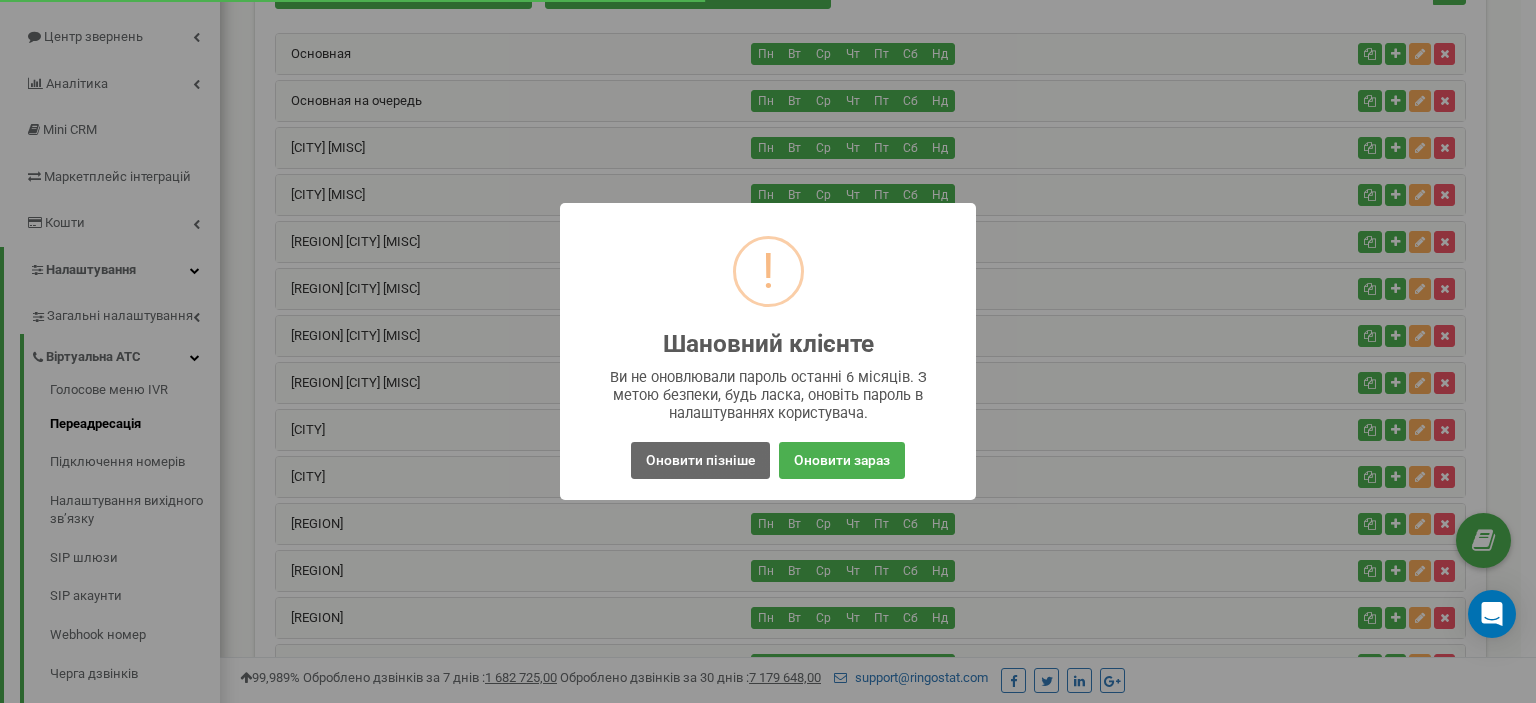 scroll, scrollTop: 200, scrollLeft: 0, axis: vertical 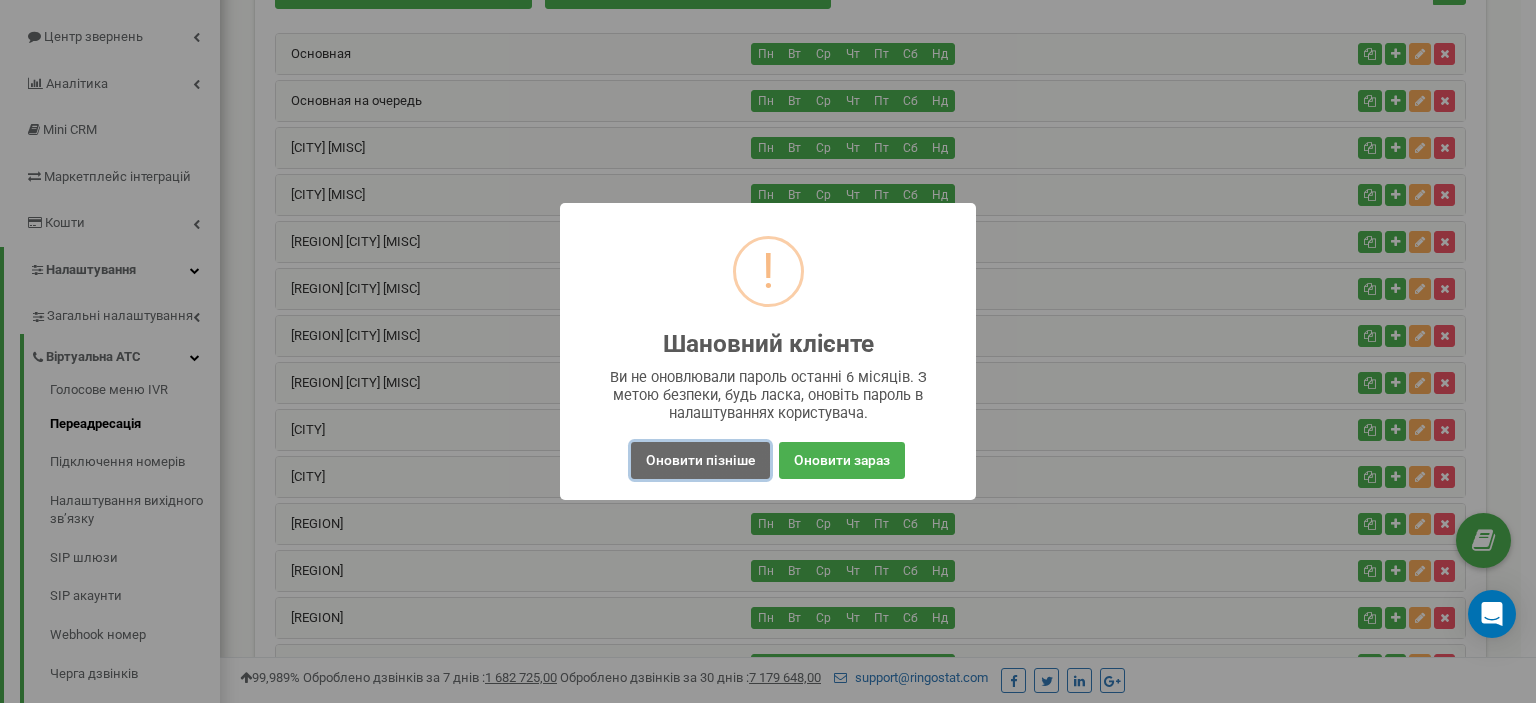 click on "Оновити пізніше" at bounding box center (700, 460) 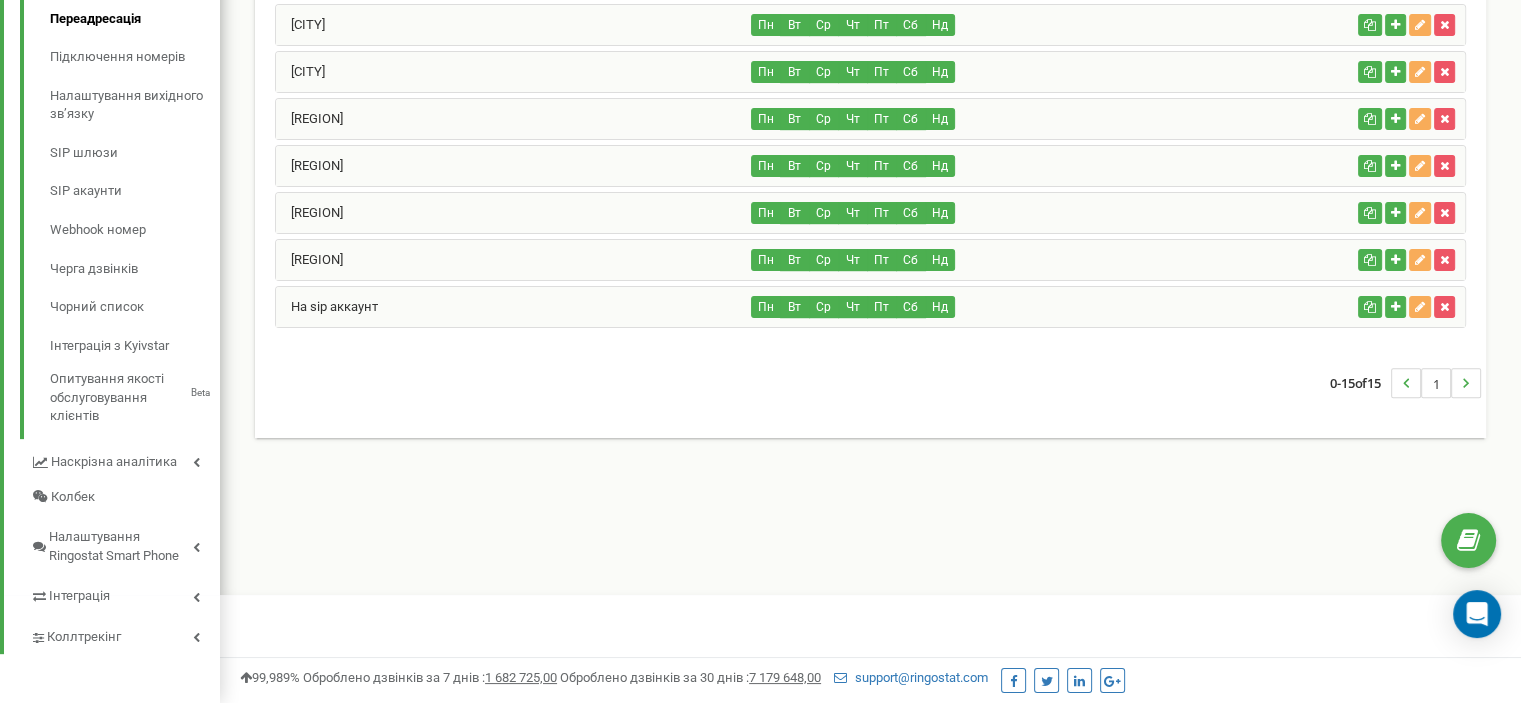 scroll, scrollTop: 606, scrollLeft: 0, axis: vertical 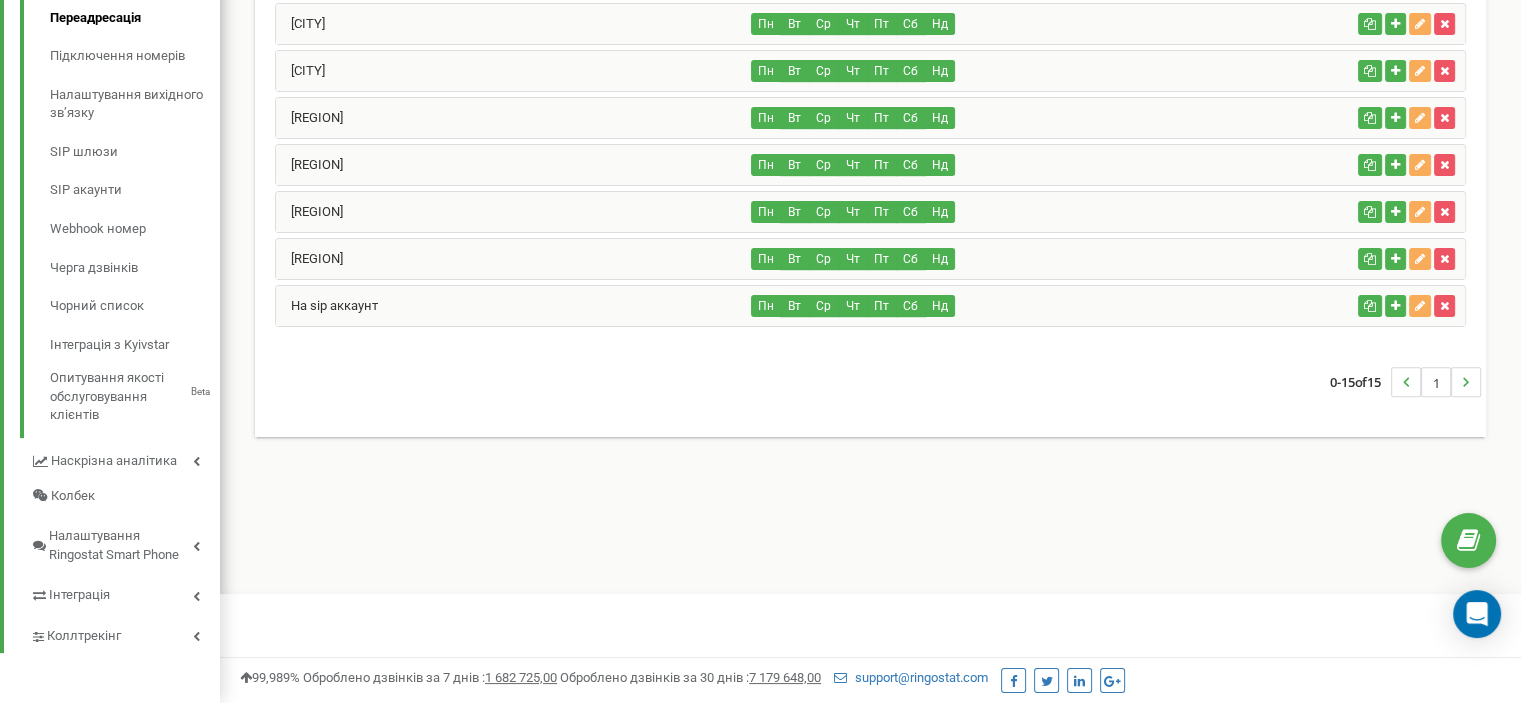 click on "На sip аккаунт" at bounding box center (514, 306) 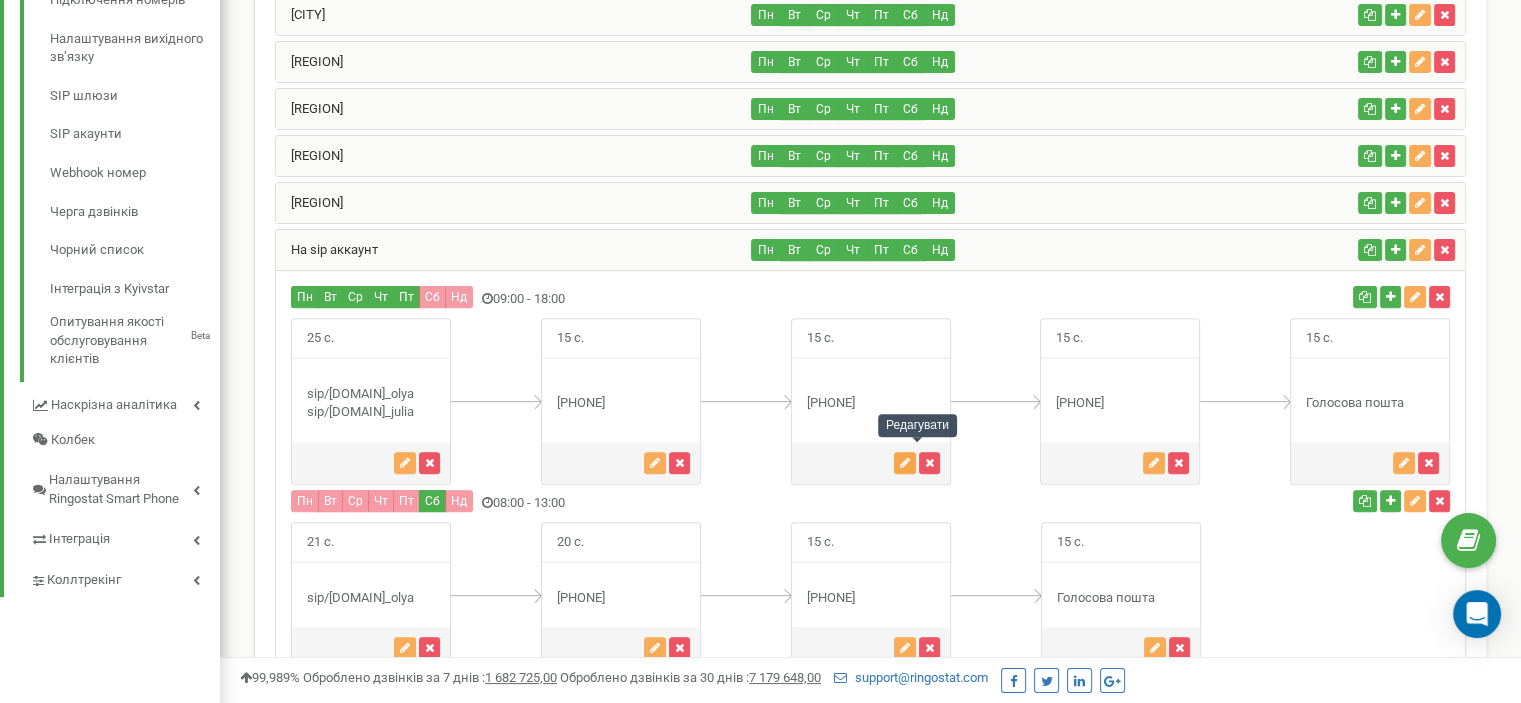 scroll, scrollTop: 706, scrollLeft: 0, axis: vertical 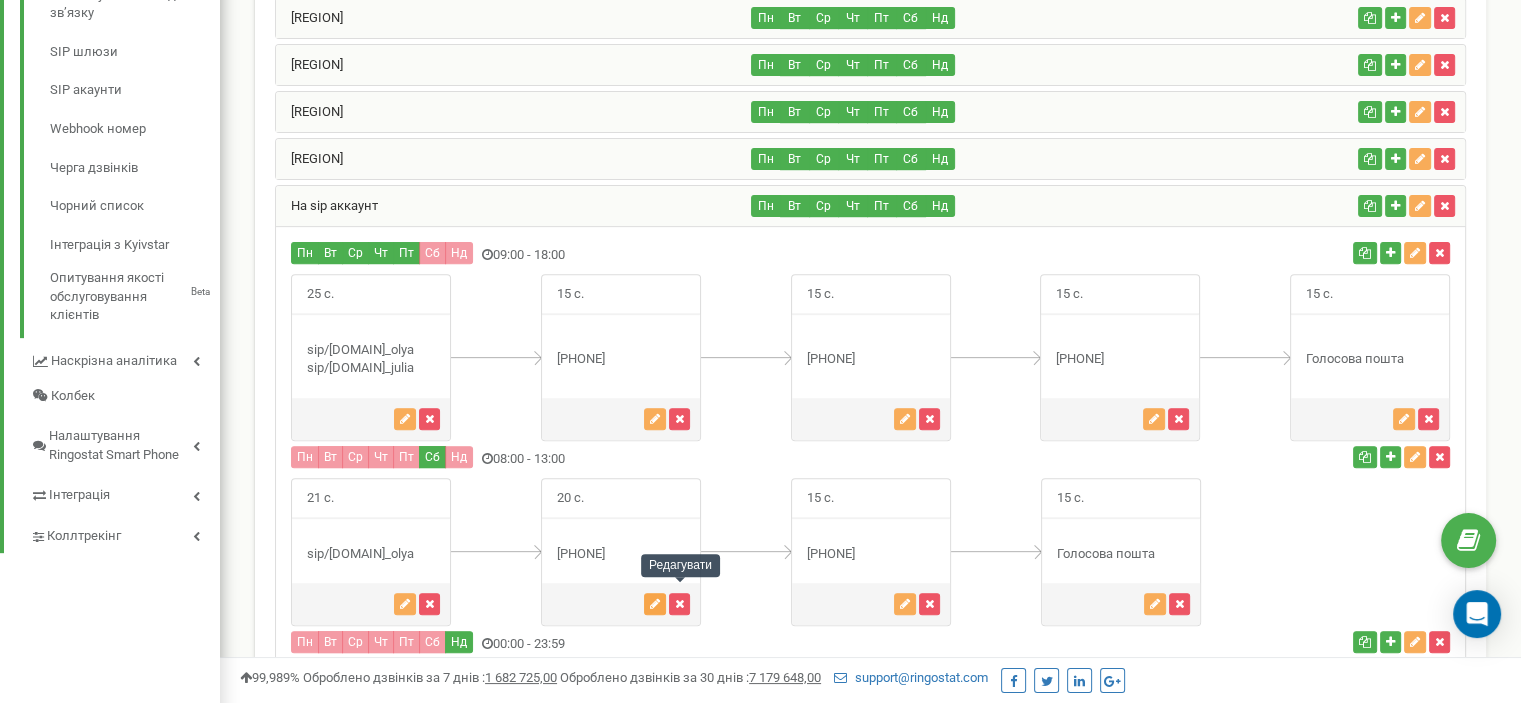 click at bounding box center (655, 604) 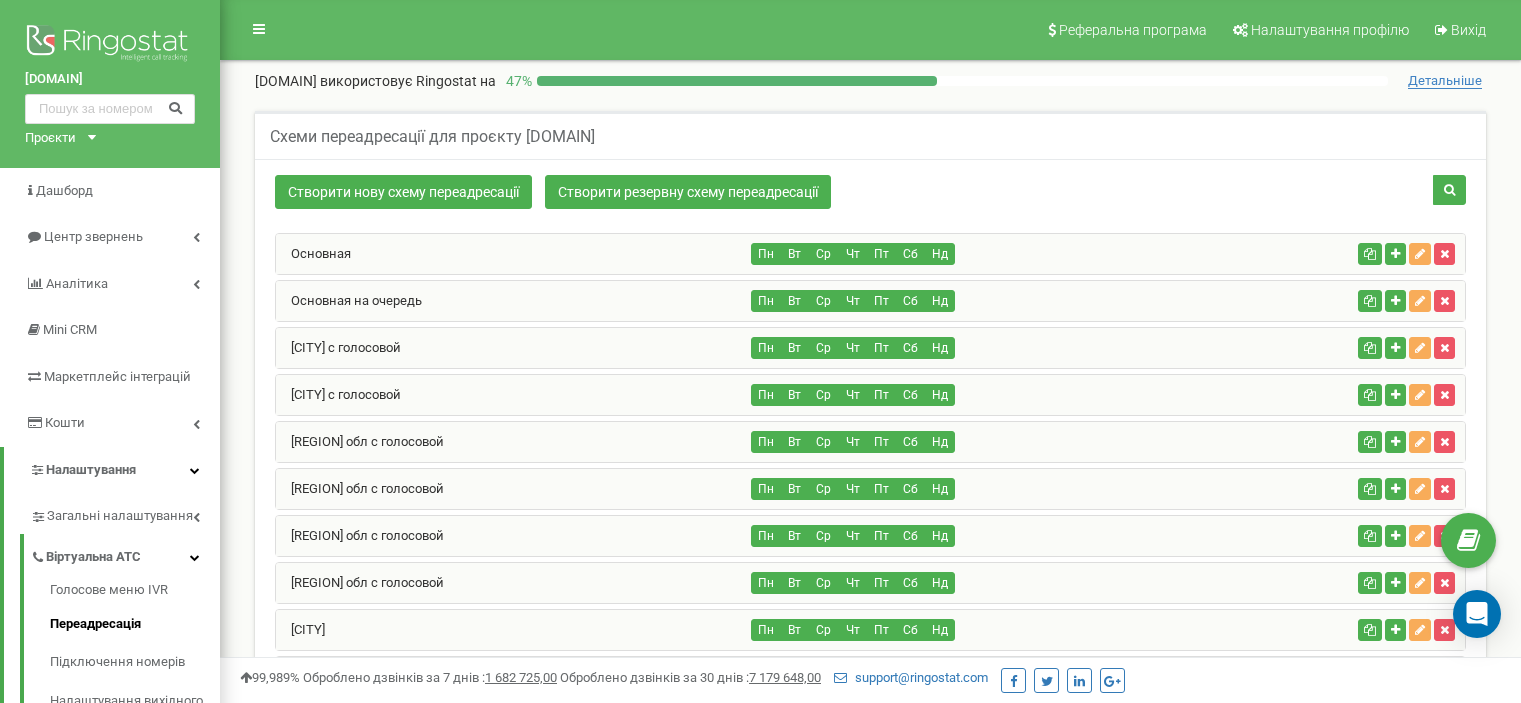 scroll, scrollTop: 924, scrollLeft: 0, axis: vertical 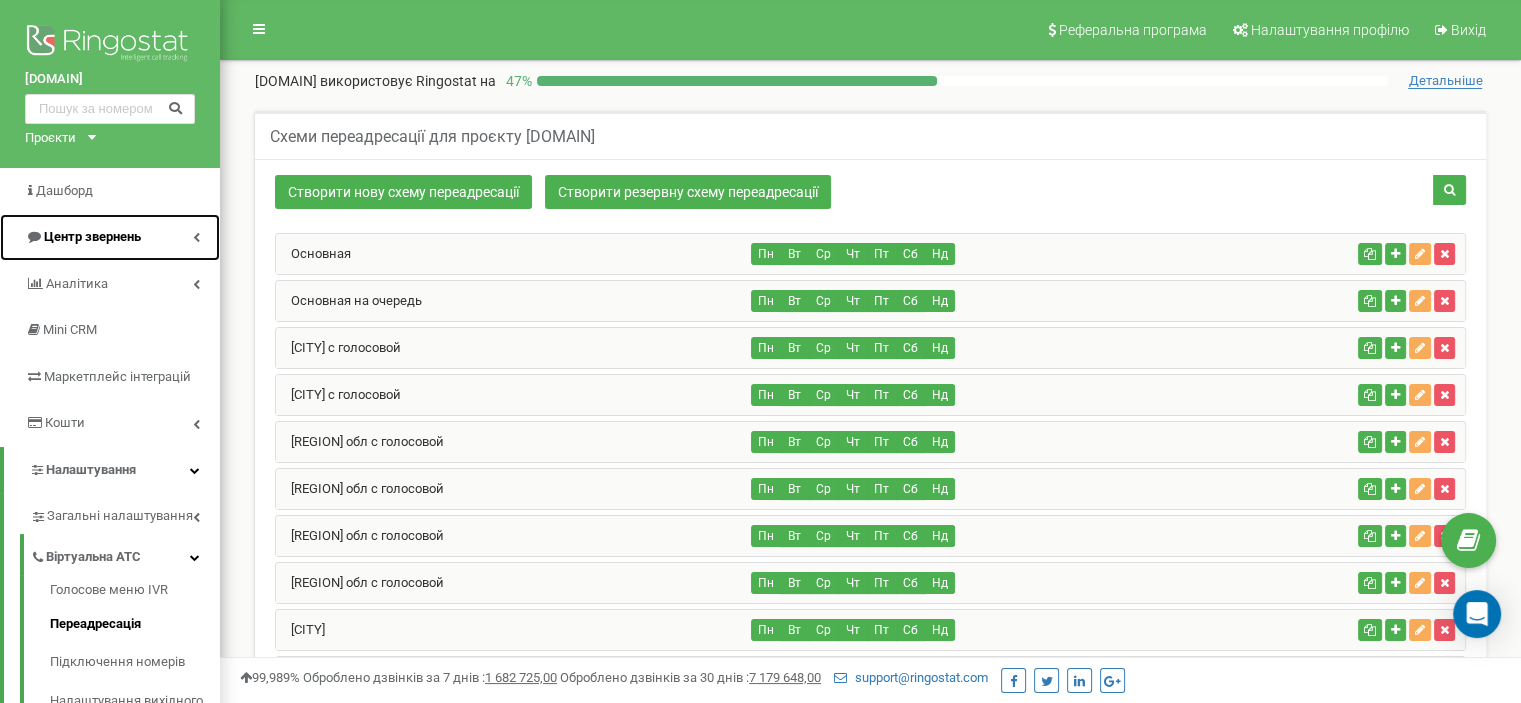 click on "Центр звернень" at bounding box center (92, 236) 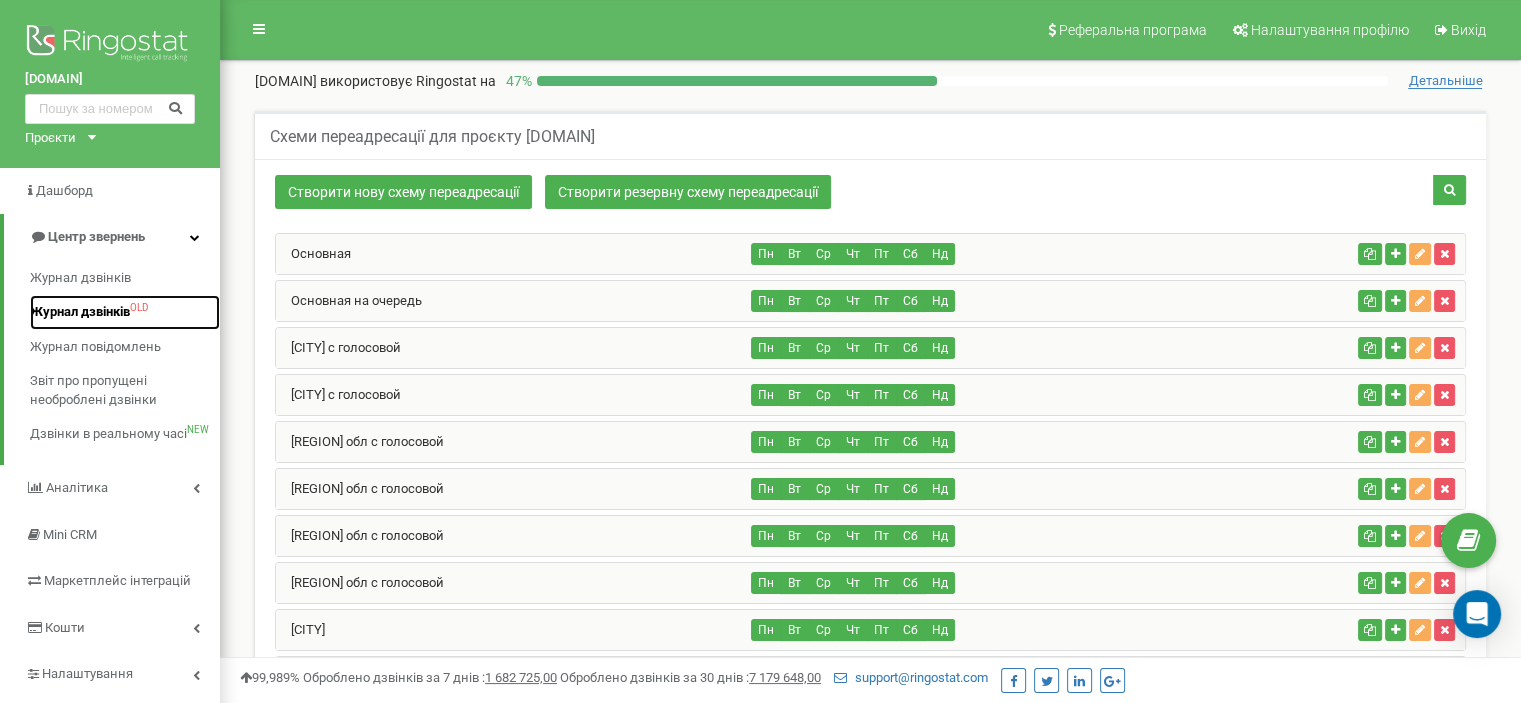 click on "Журнал дзвінків" at bounding box center (80, 312) 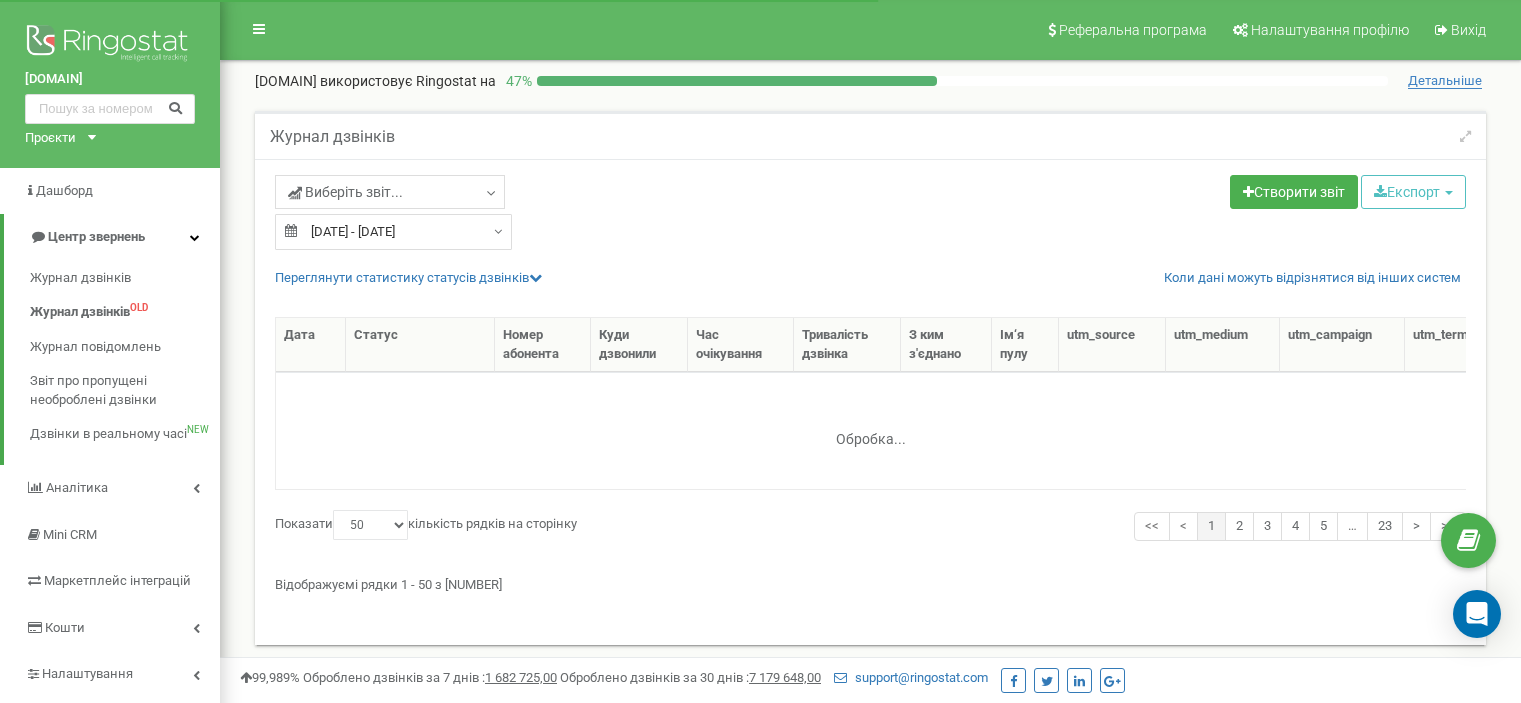 select on "50" 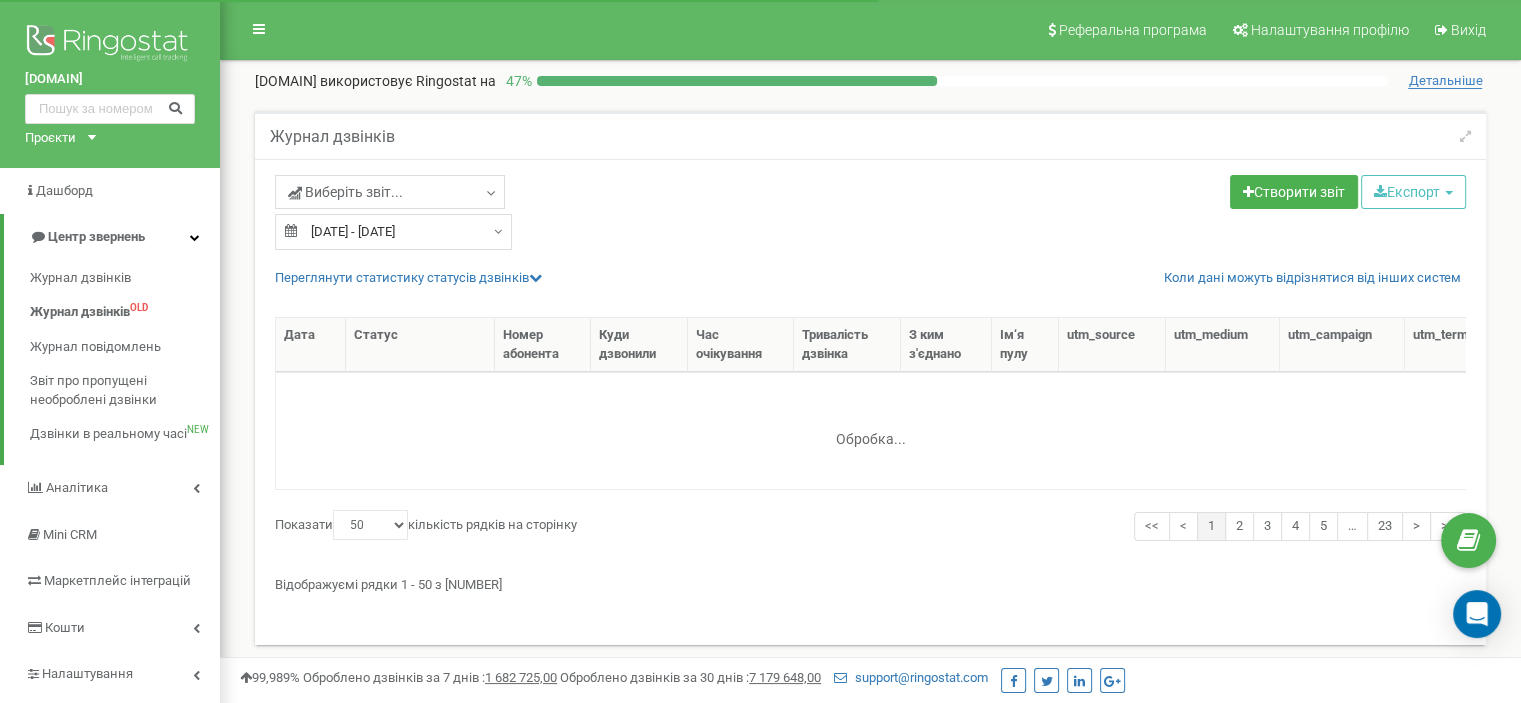 scroll, scrollTop: 0, scrollLeft: 0, axis: both 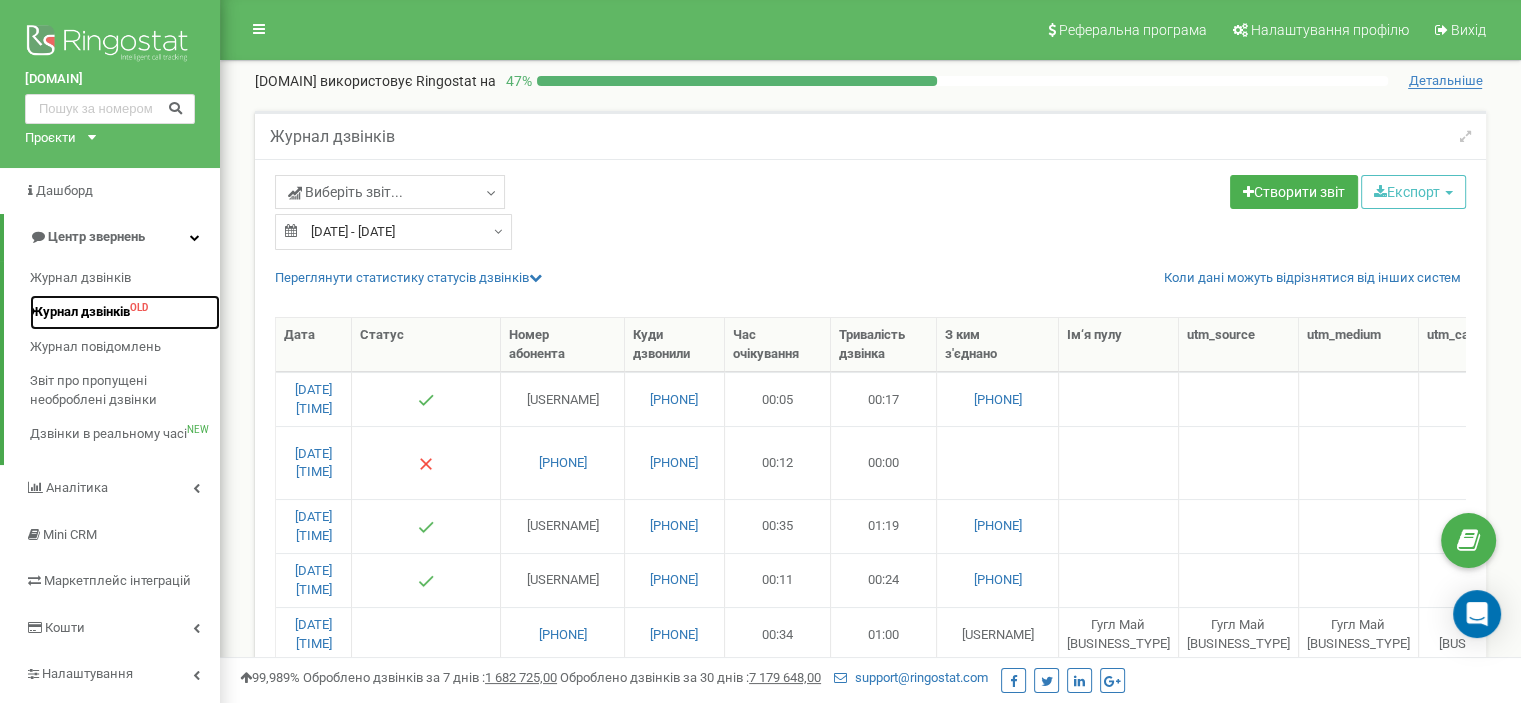 click on "Журнал дзвінків OLD" at bounding box center (125, 312) 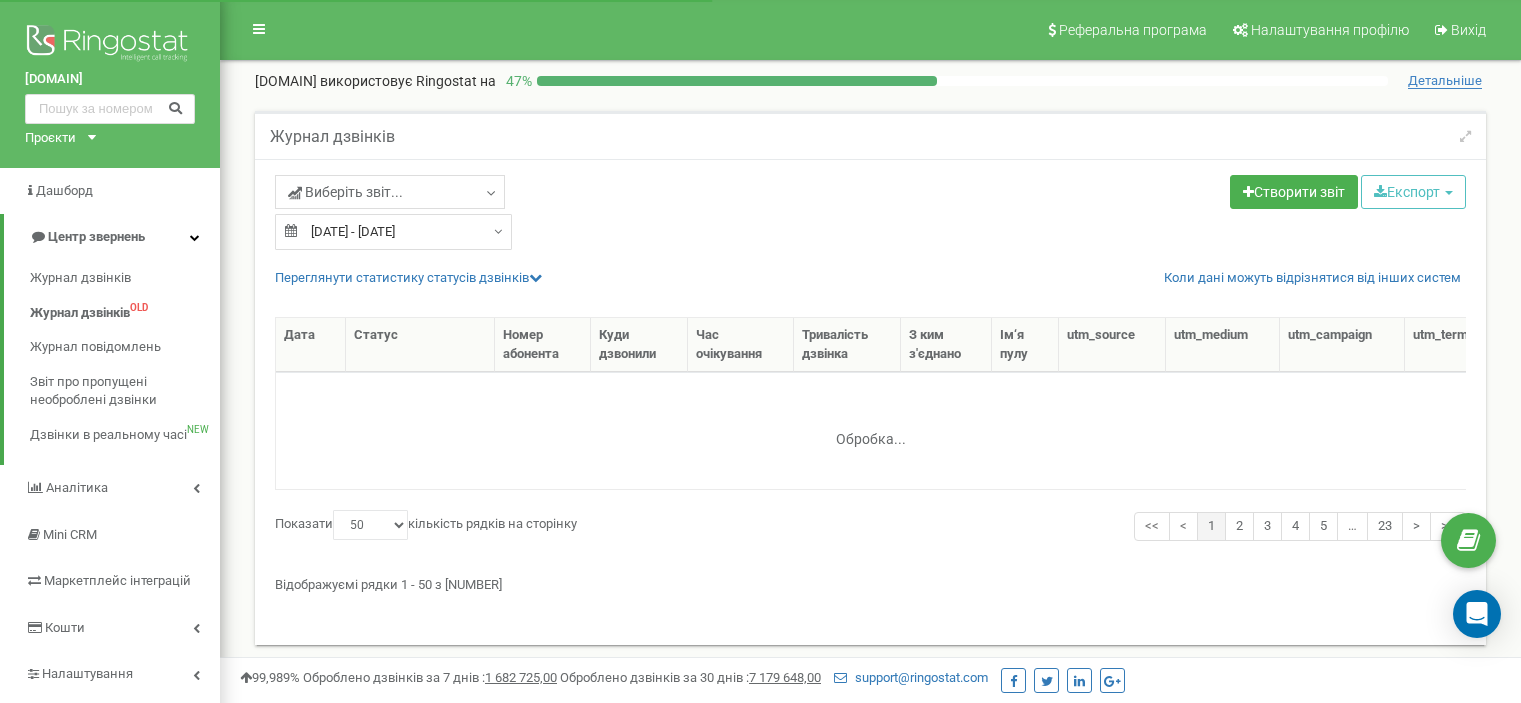 select on "50" 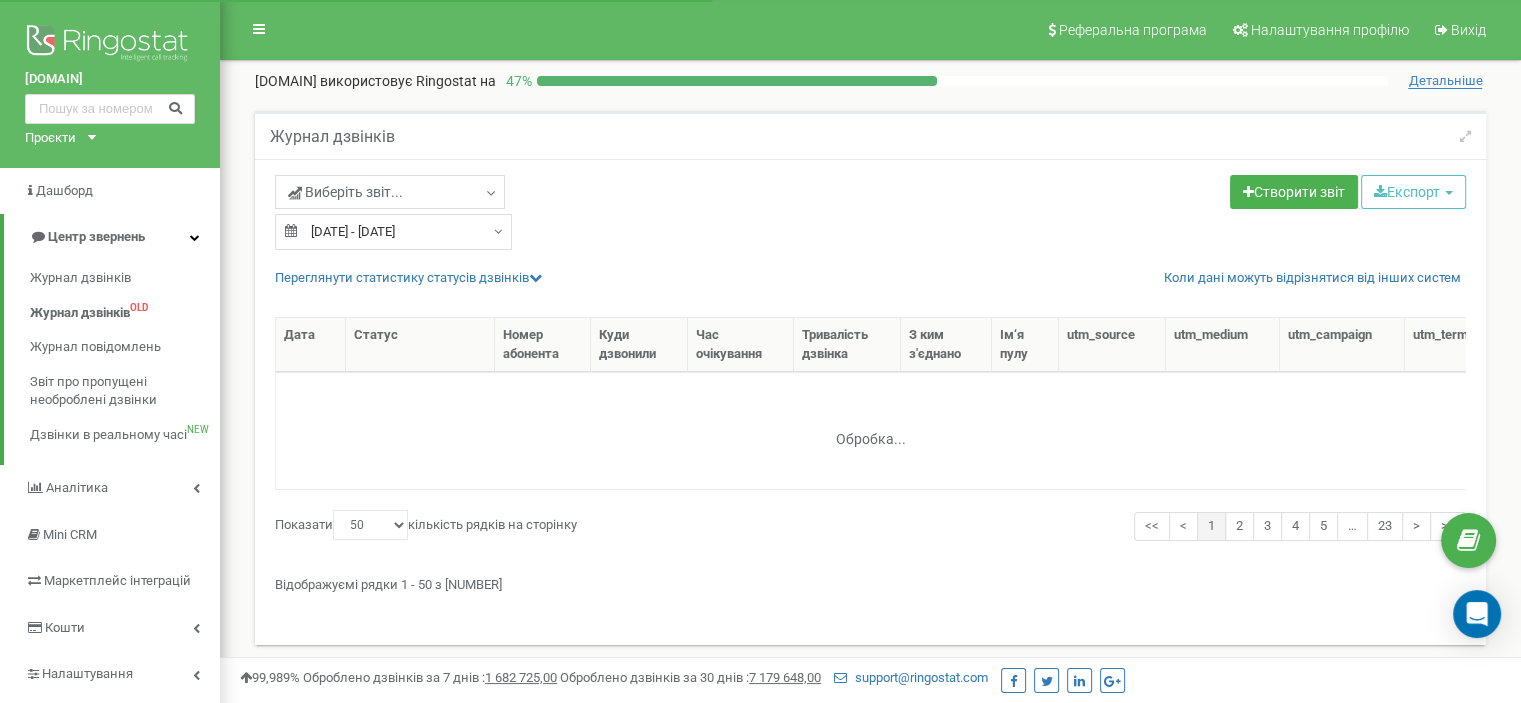 scroll, scrollTop: 0, scrollLeft: 0, axis: both 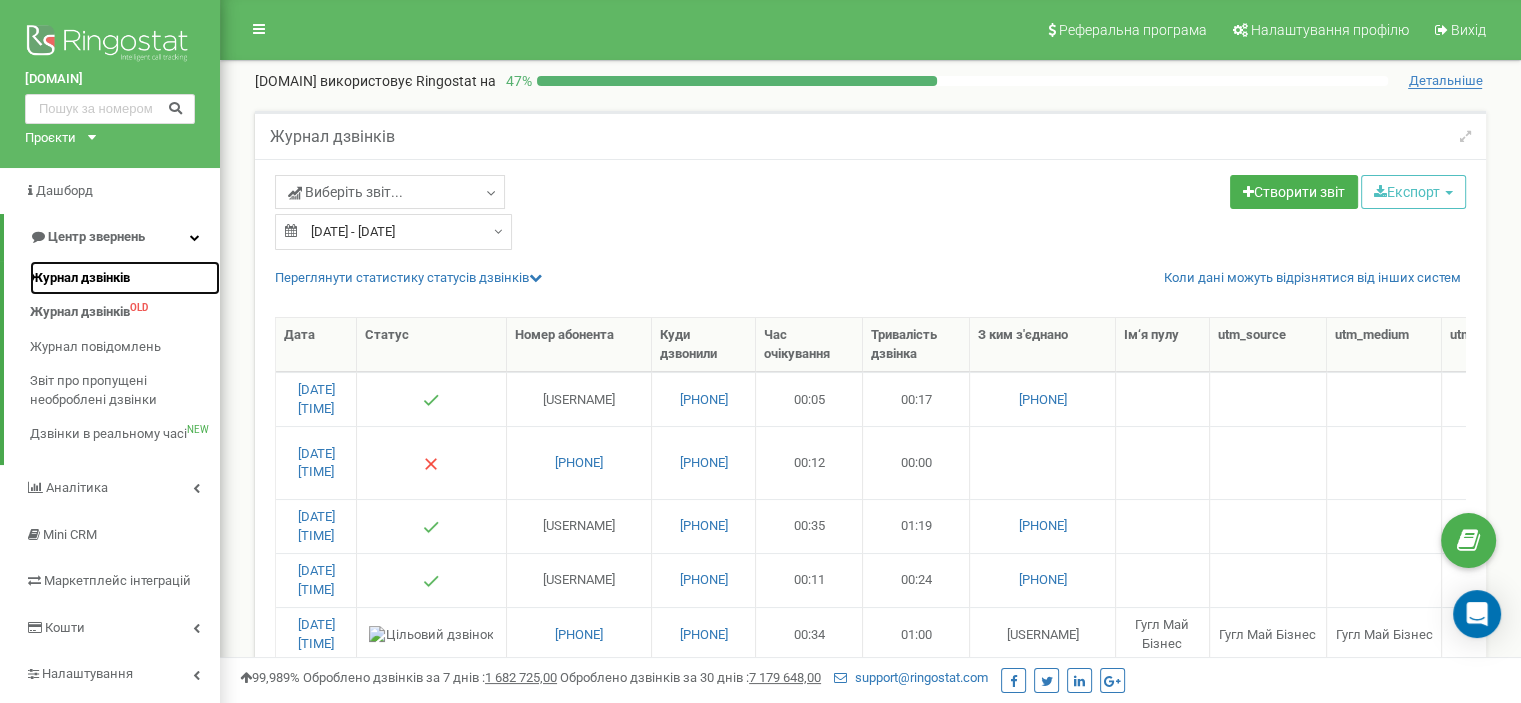 click on "Журнал дзвінків" at bounding box center (80, 278) 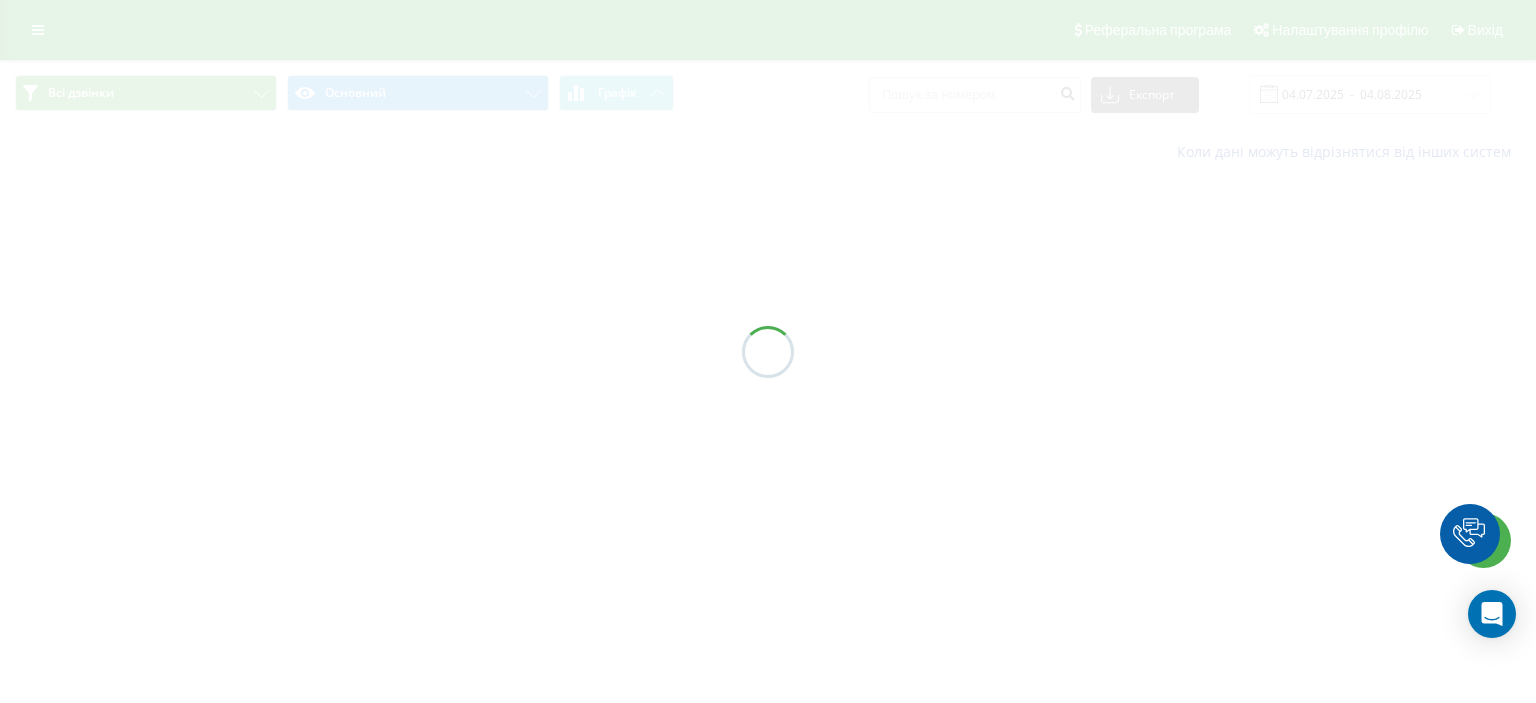 scroll, scrollTop: 0, scrollLeft: 0, axis: both 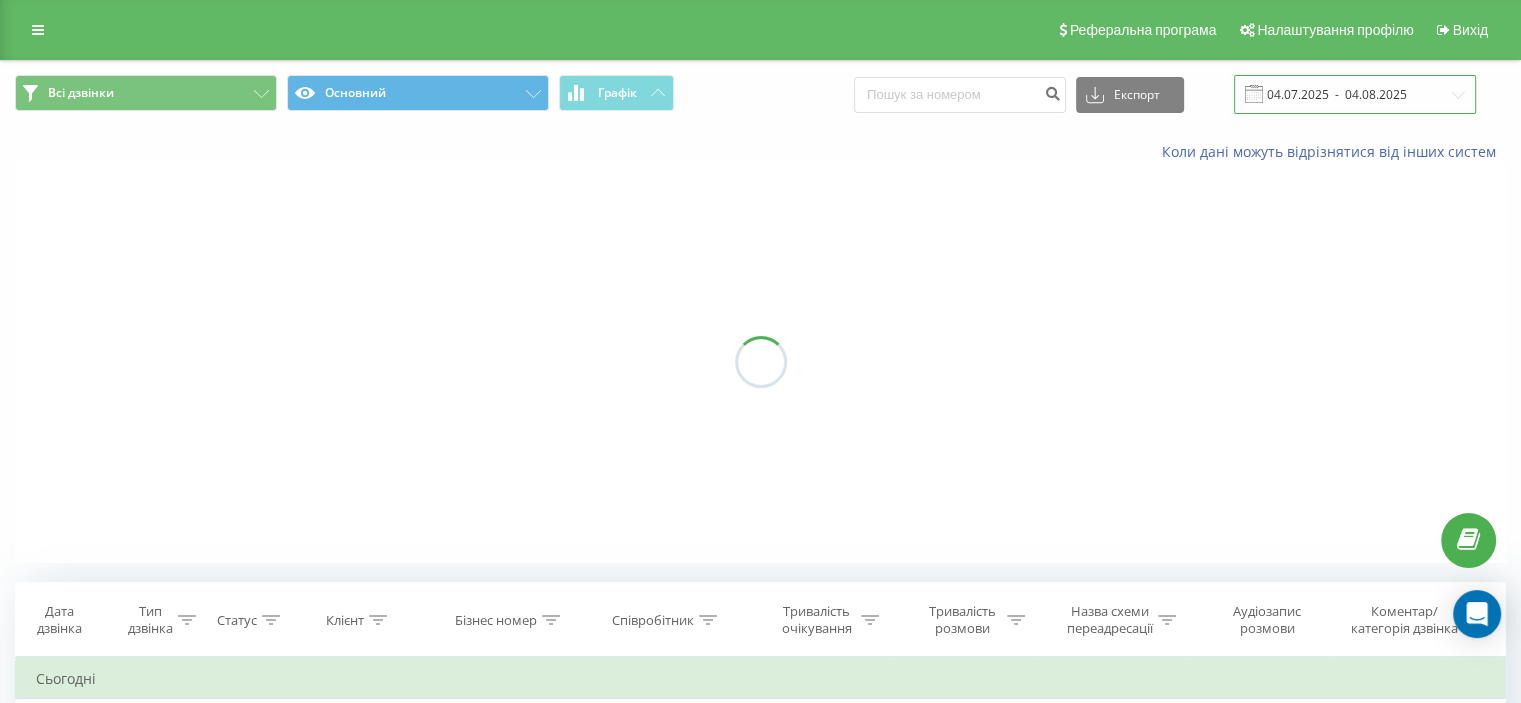 click on "04.07.2025  -  04.08.2025" at bounding box center (1355, 94) 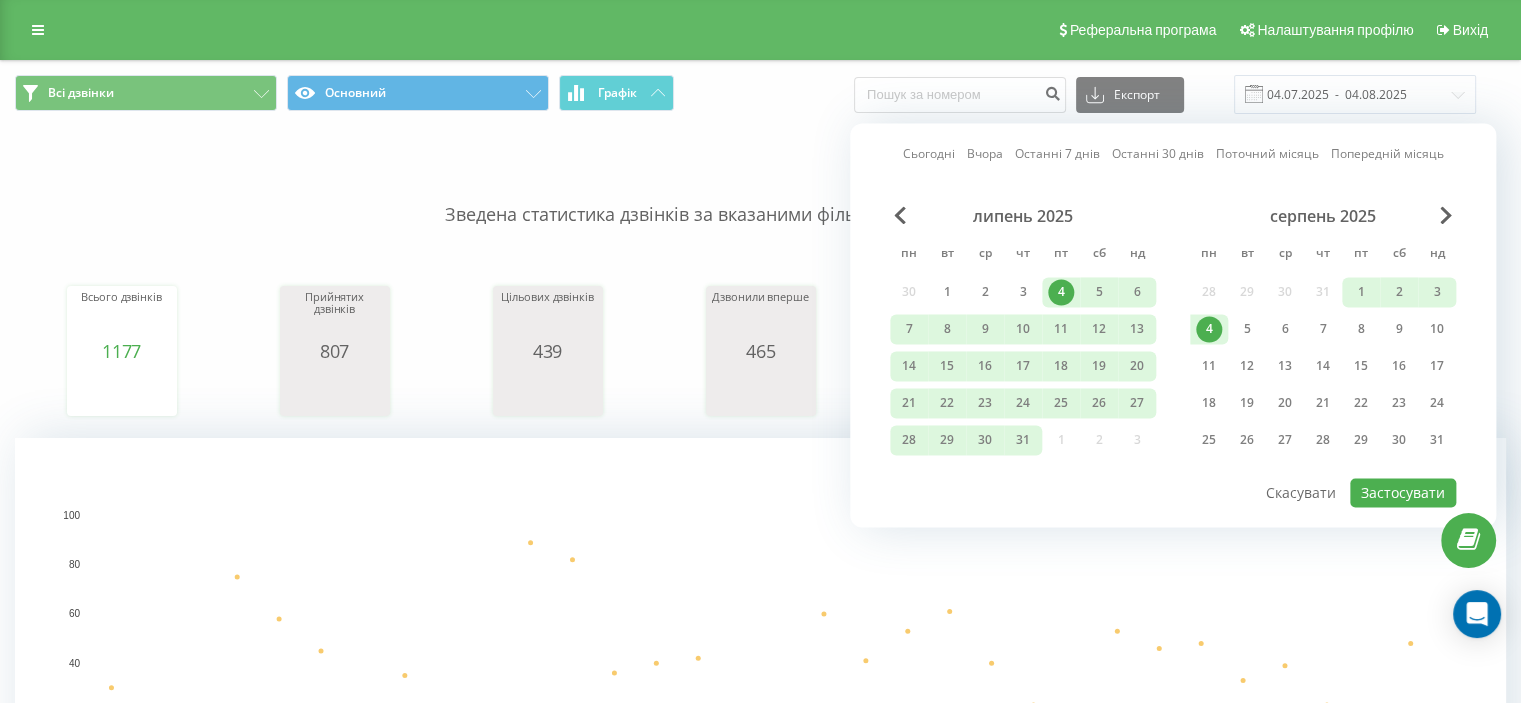 click on "4" at bounding box center [1061, 292] 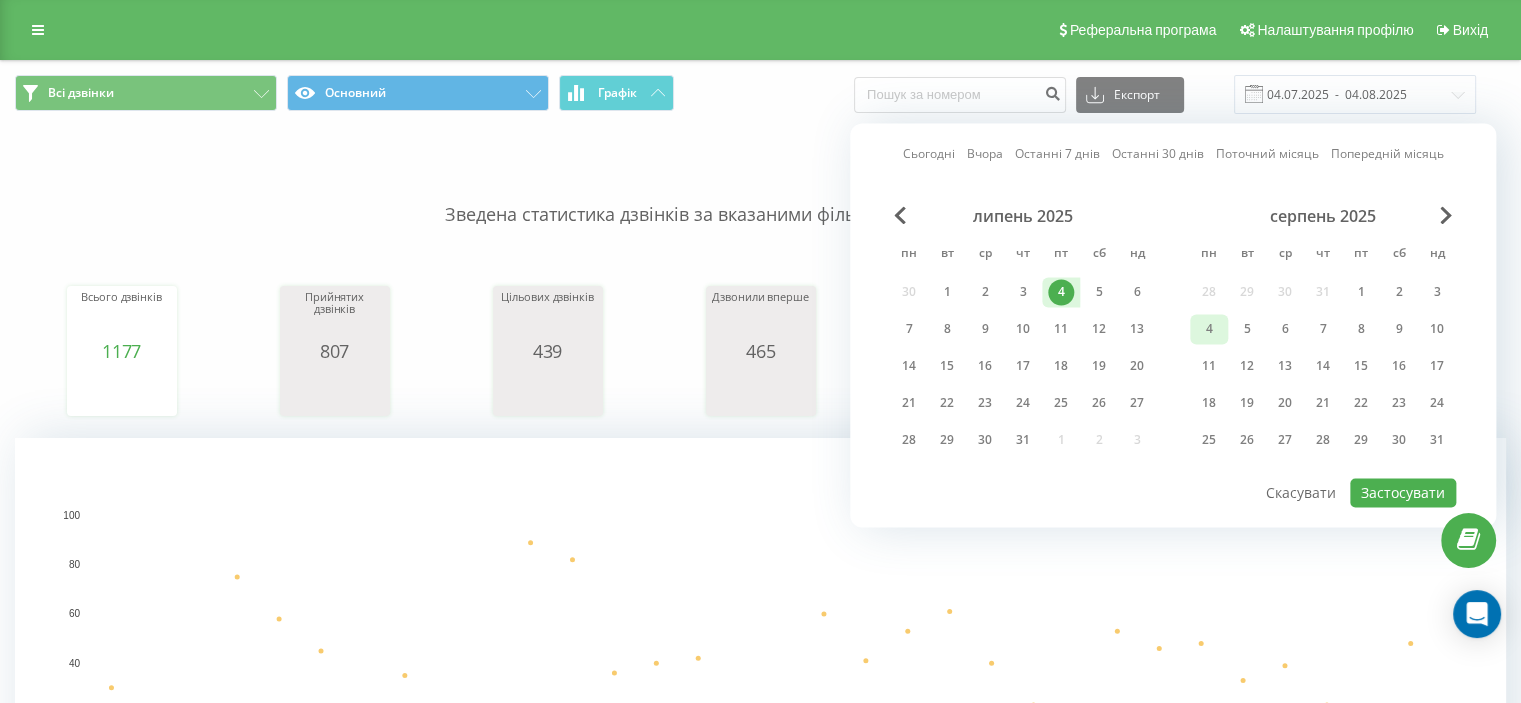 click on "4" at bounding box center [1209, 329] 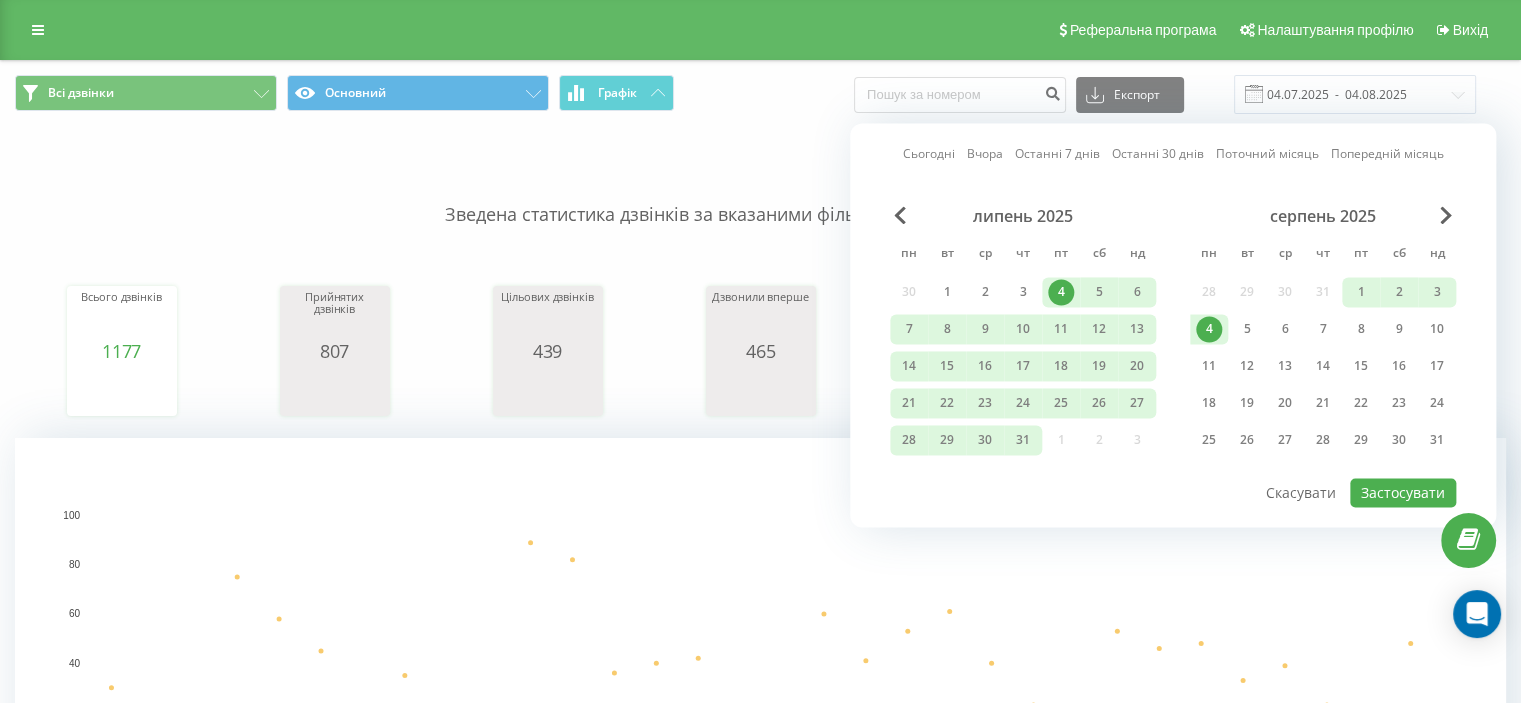 click on "4" at bounding box center (1209, 329) 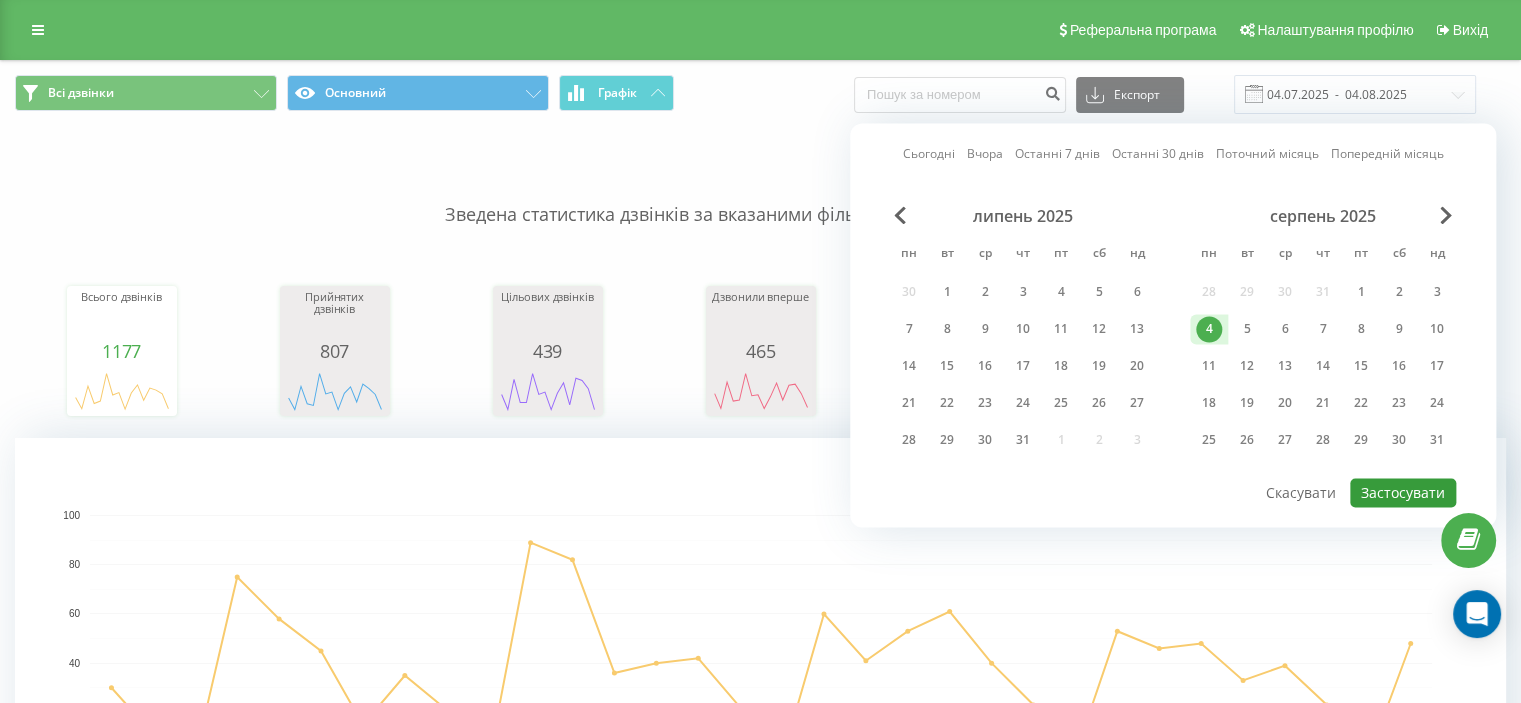 click on "Застосувати" at bounding box center [1403, 492] 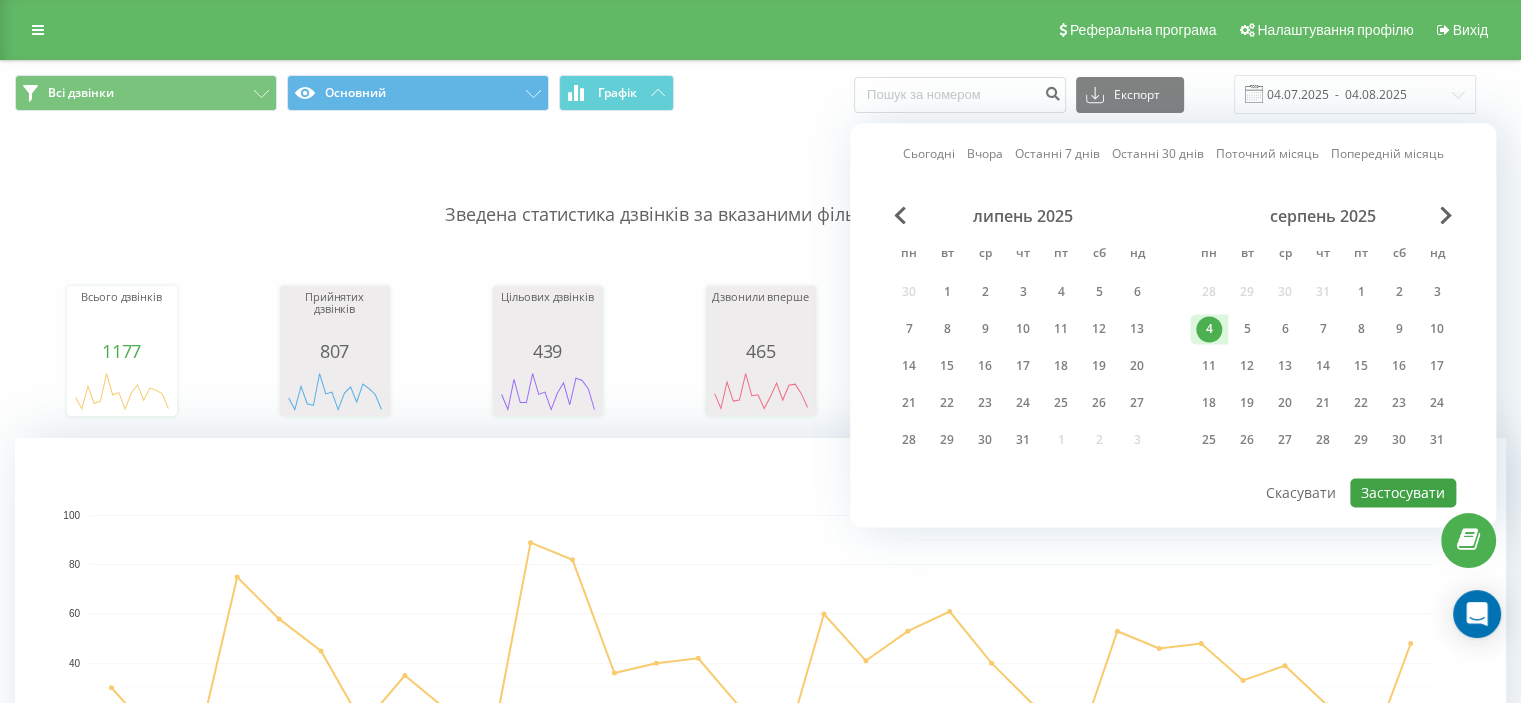 type on "04.08.2025  -  04.08.2025" 